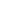 scroll, scrollTop: 0, scrollLeft: 0, axis: both 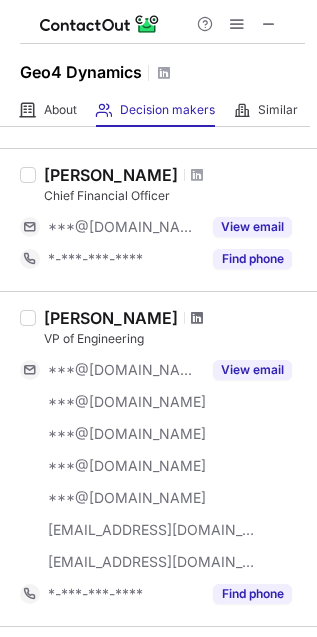 click at bounding box center [197, 318] 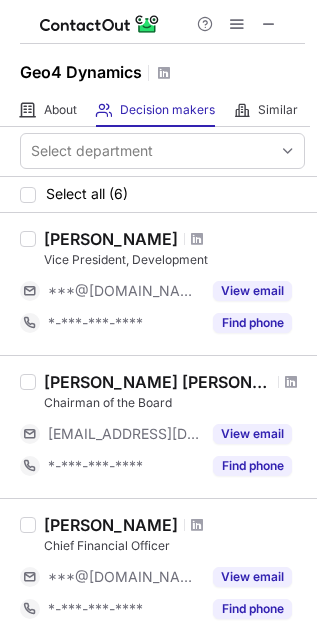 scroll, scrollTop: 0, scrollLeft: 0, axis: both 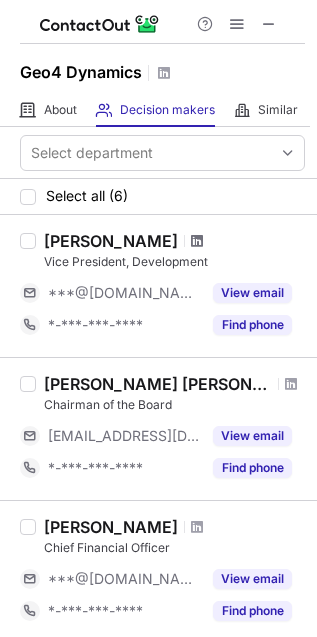 click at bounding box center [197, 241] 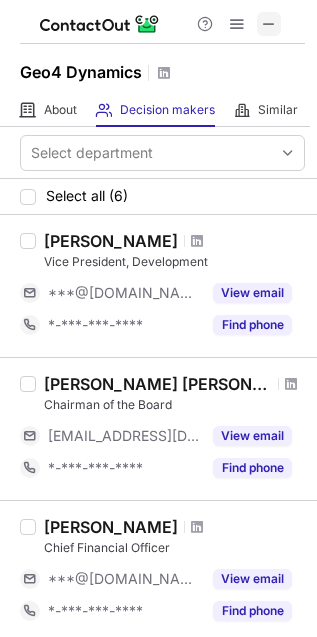 click at bounding box center (269, 24) 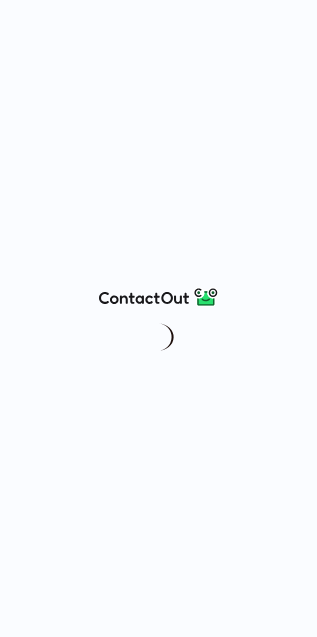 scroll, scrollTop: 0, scrollLeft: 0, axis: both 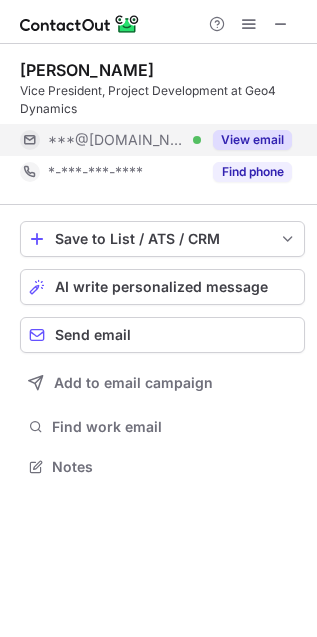 click on "View email" at bounding box center [252, 140] 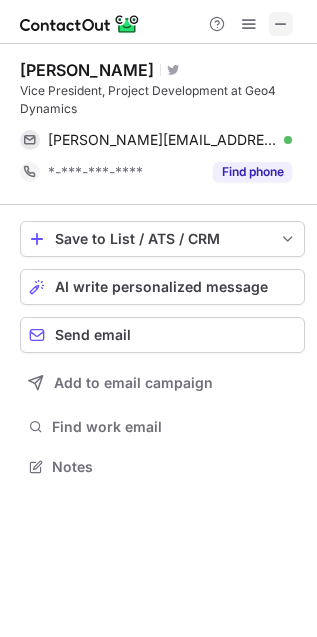 click at bounding box center [281, 24] 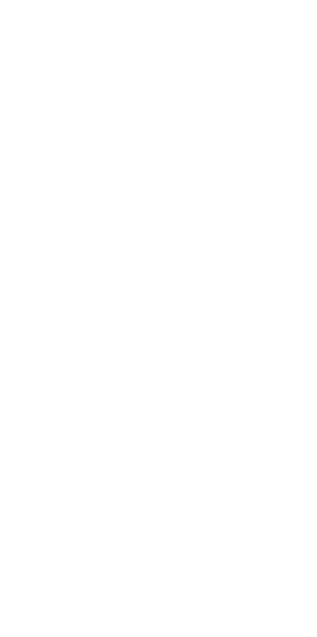 scroll, scrollTop: 0, scrollLeft: 0, axis: both 